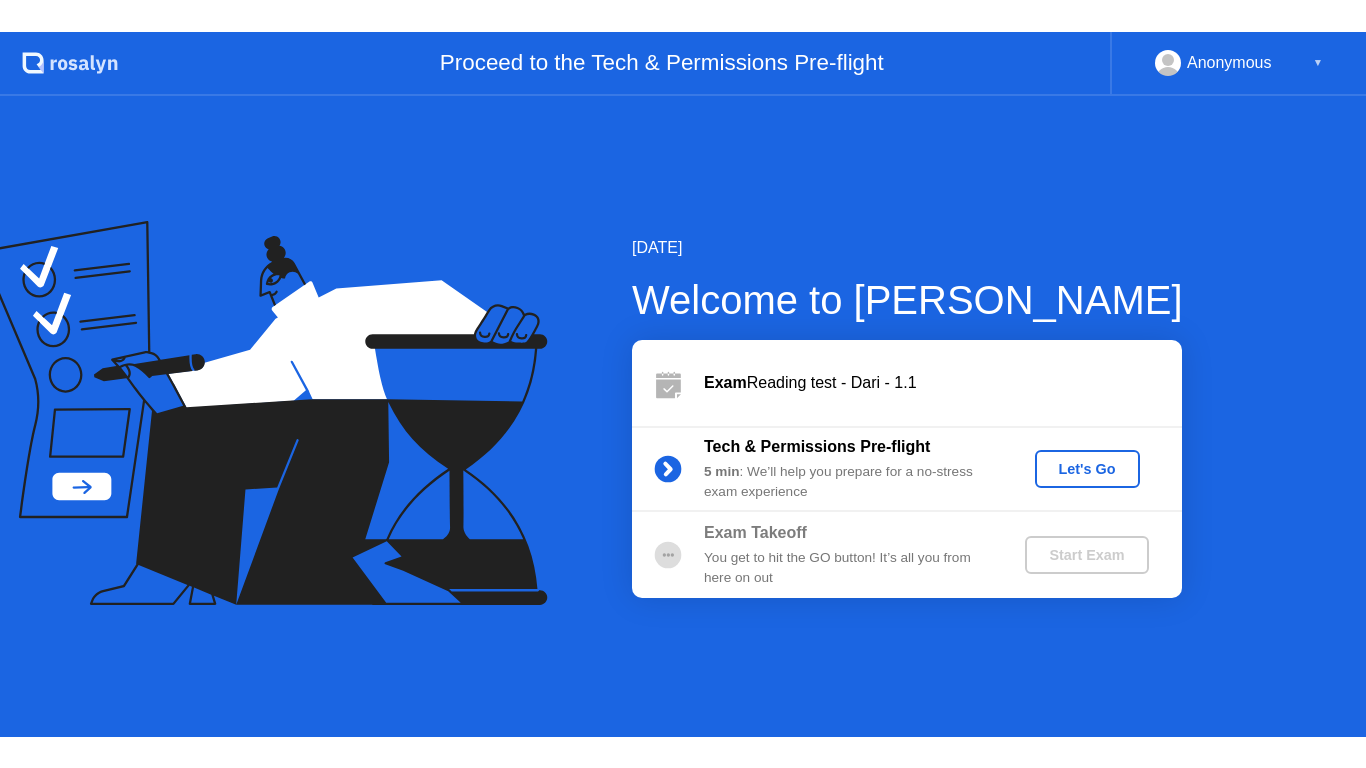 scroll, scrollTop: 0, scrollLeft: 0, axis: both 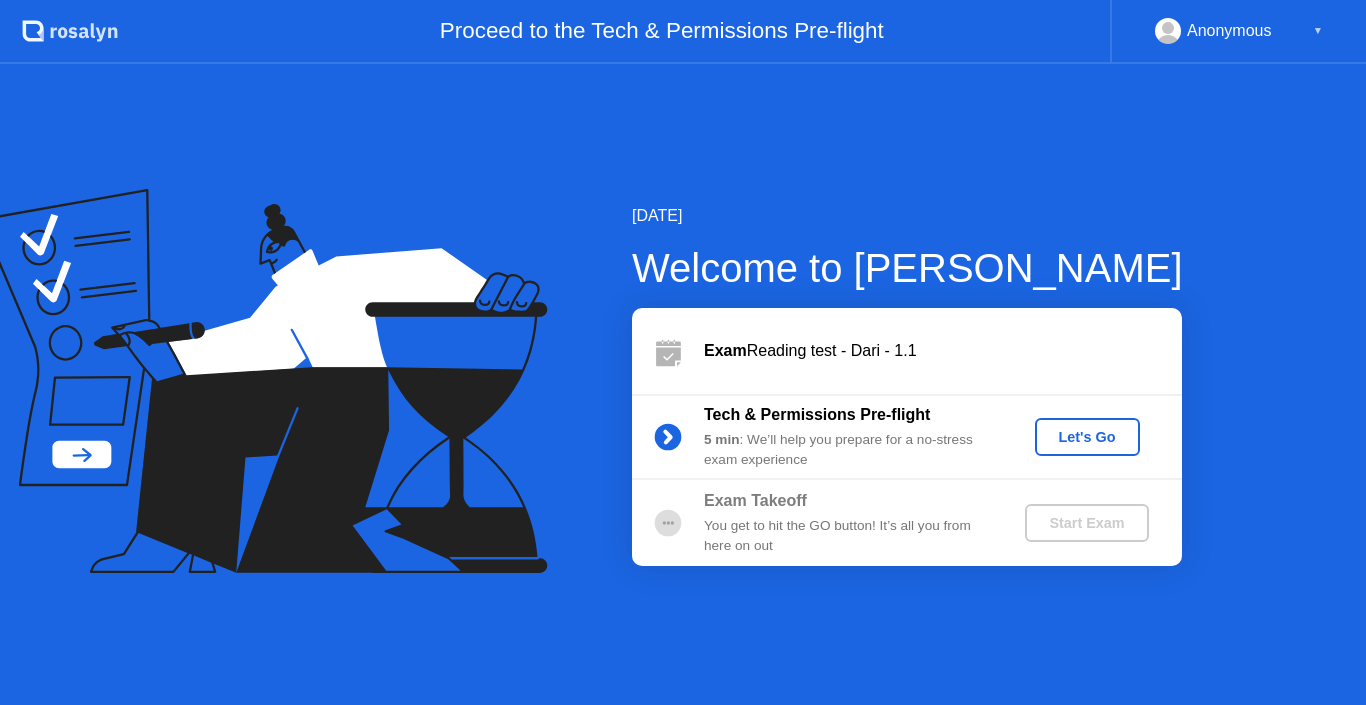click on "Let's Go" 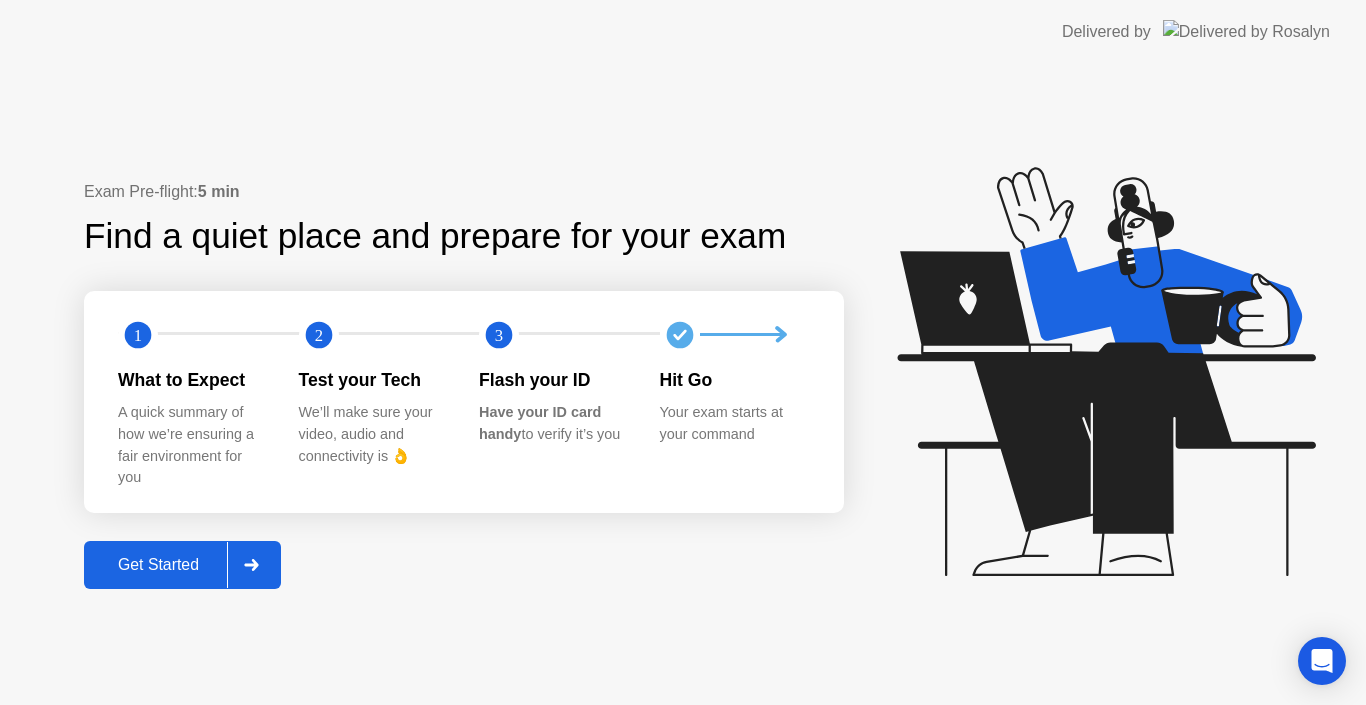 click on "Get Started" 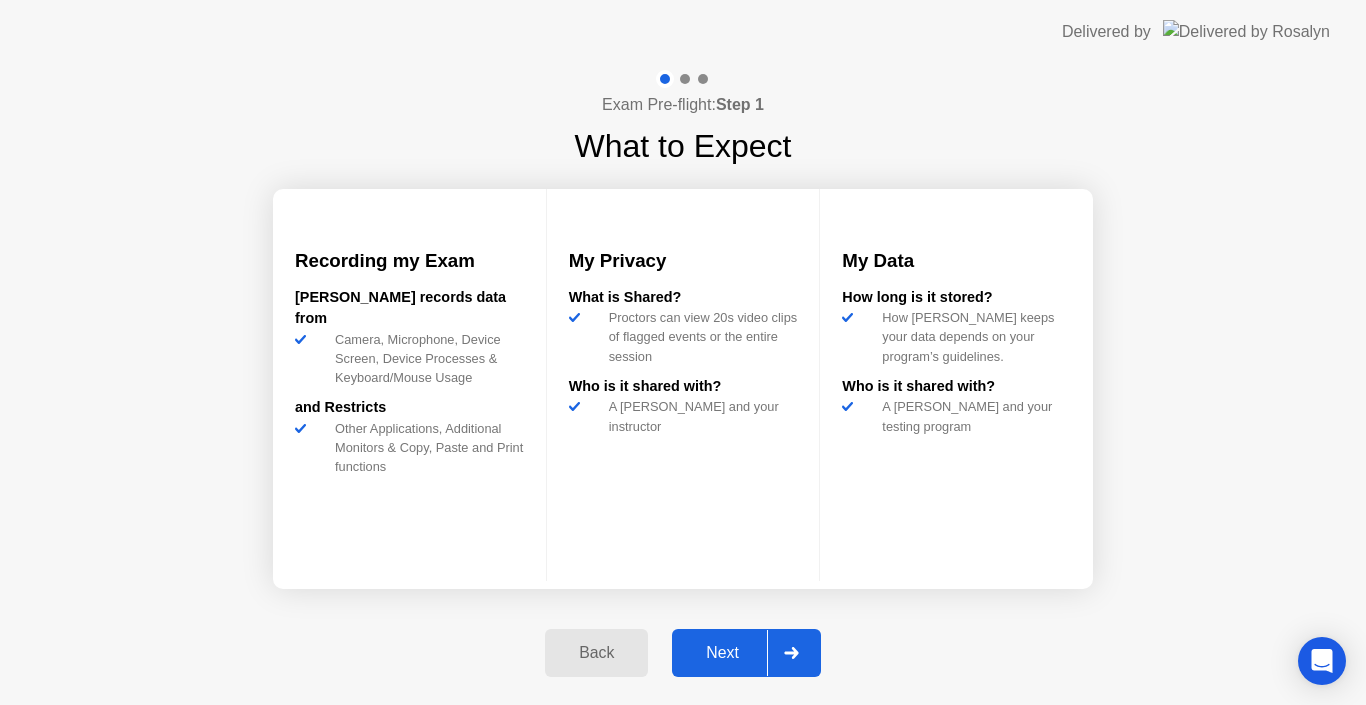 click on "Next" 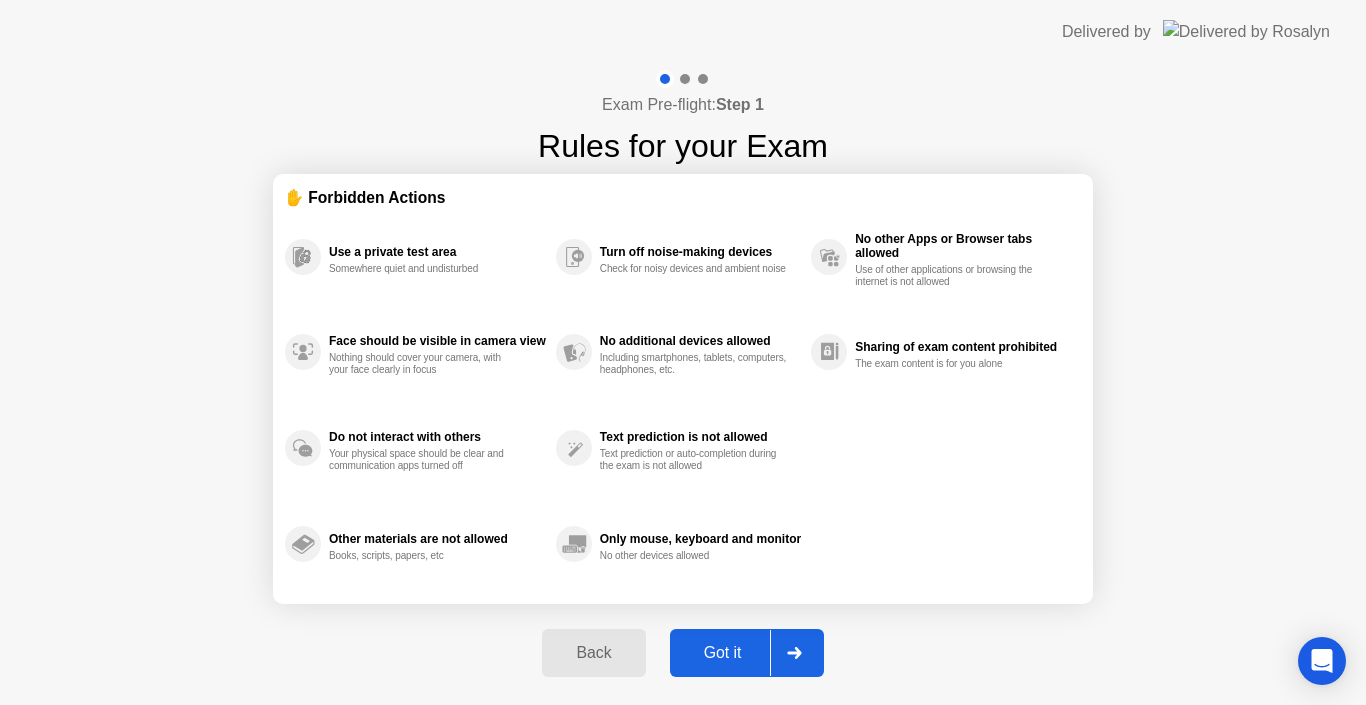 click on "Got it" 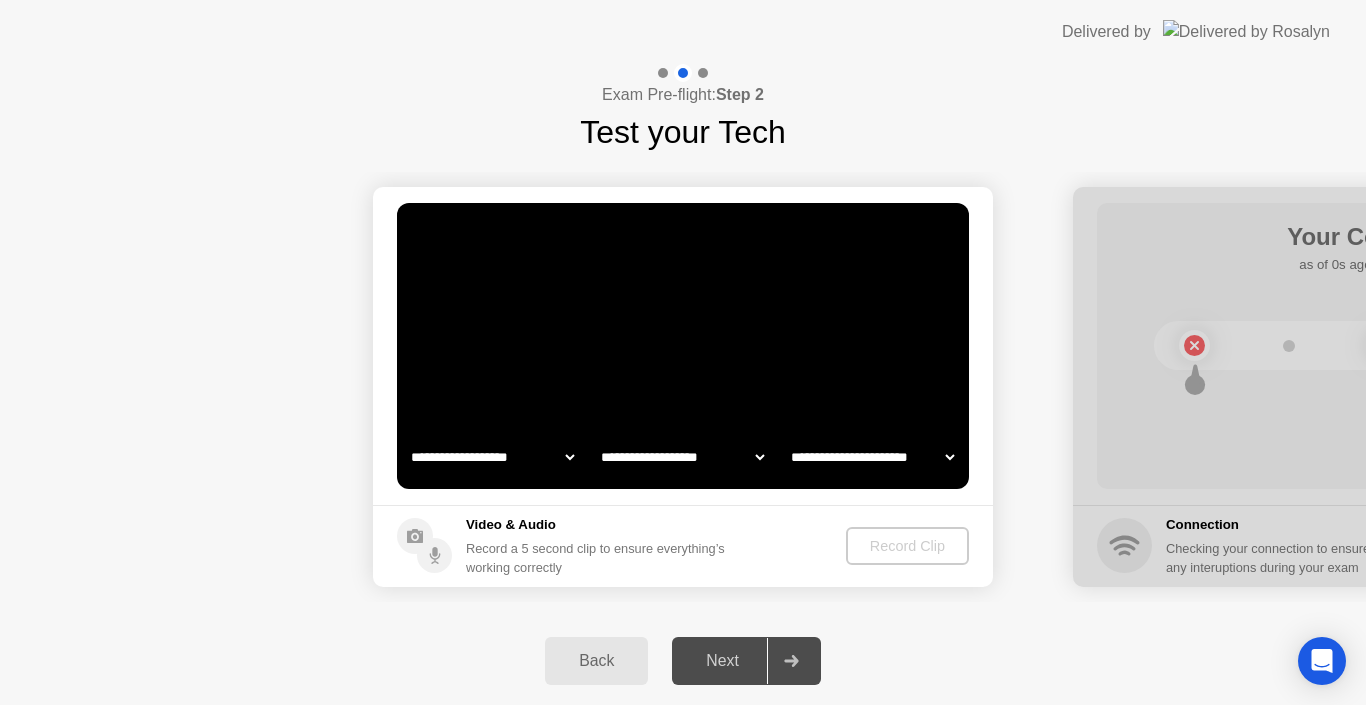 select on "**********" 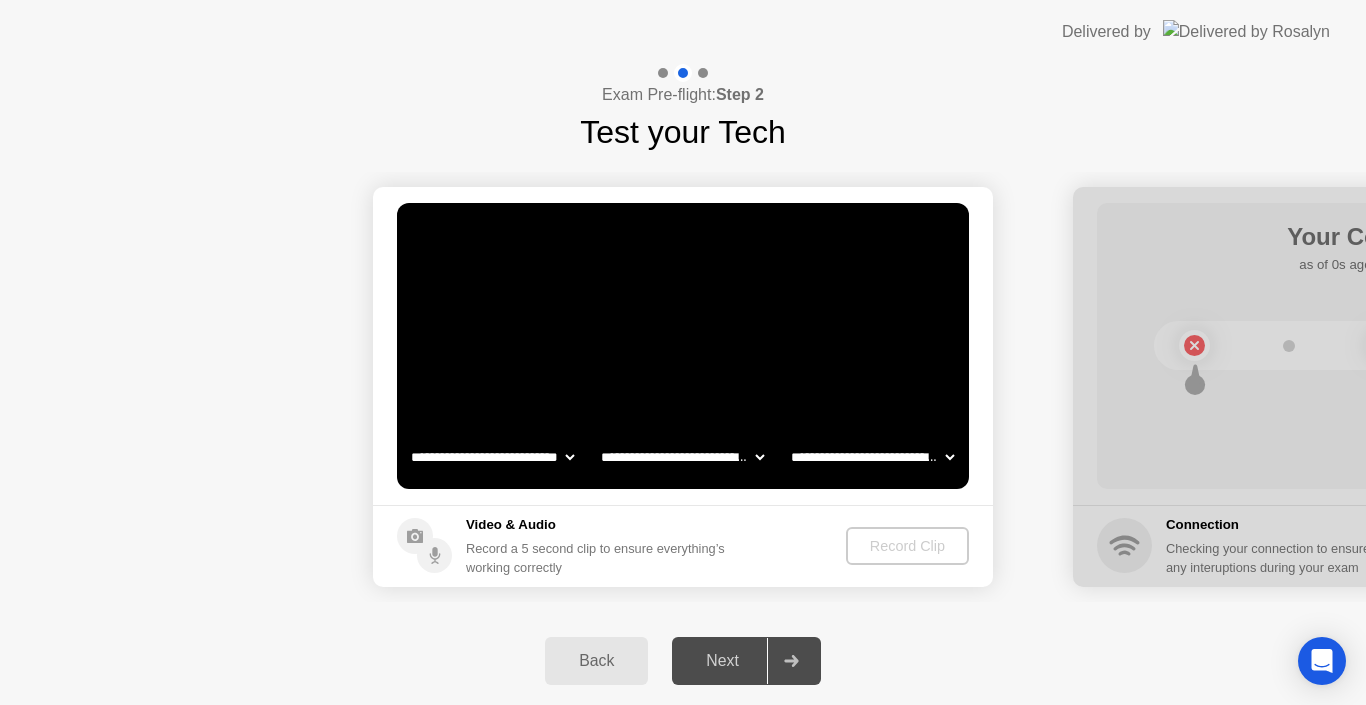 click on "Next" 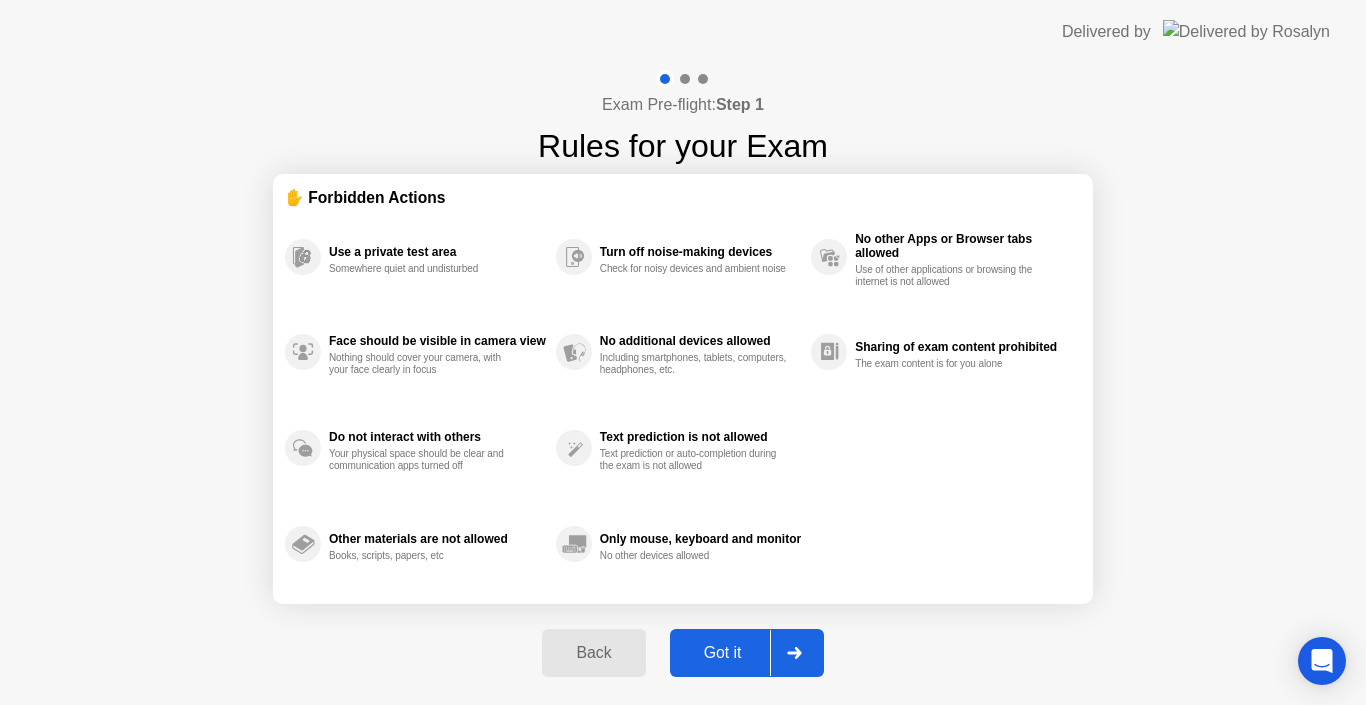 click on "Got it" 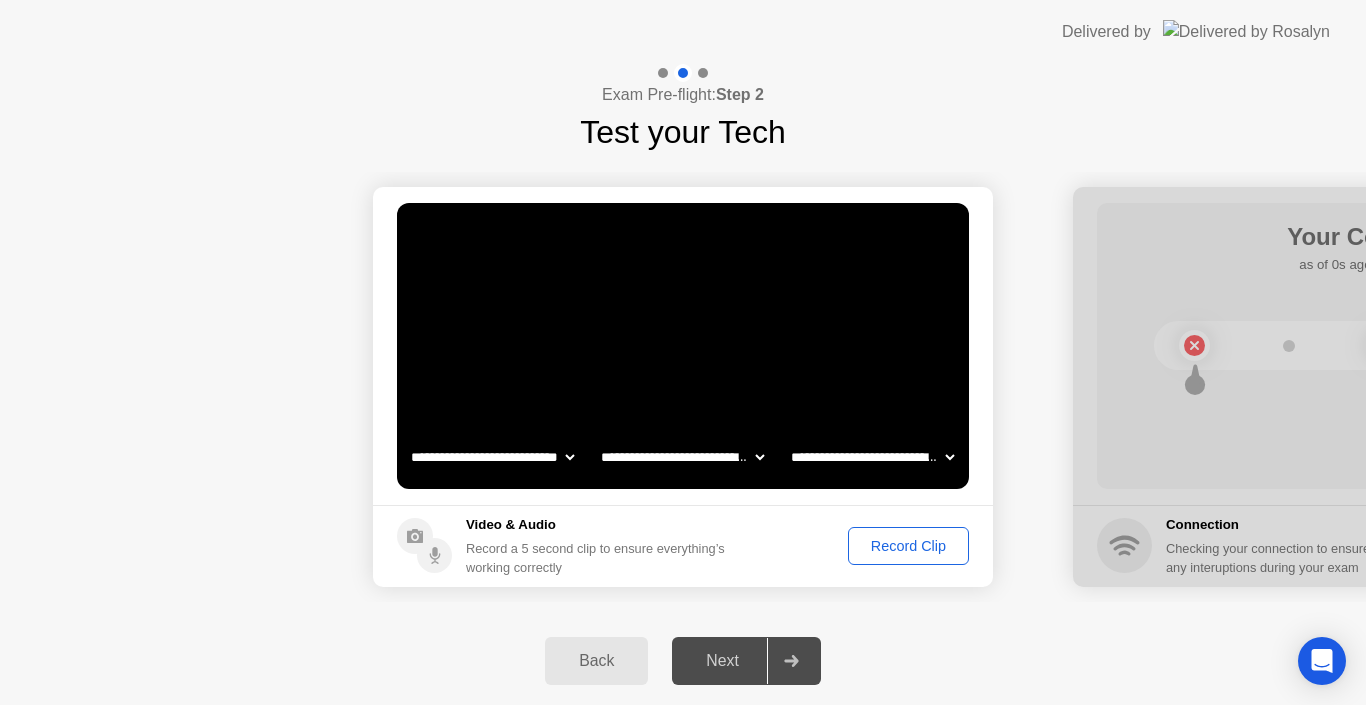click on "Record Clip" 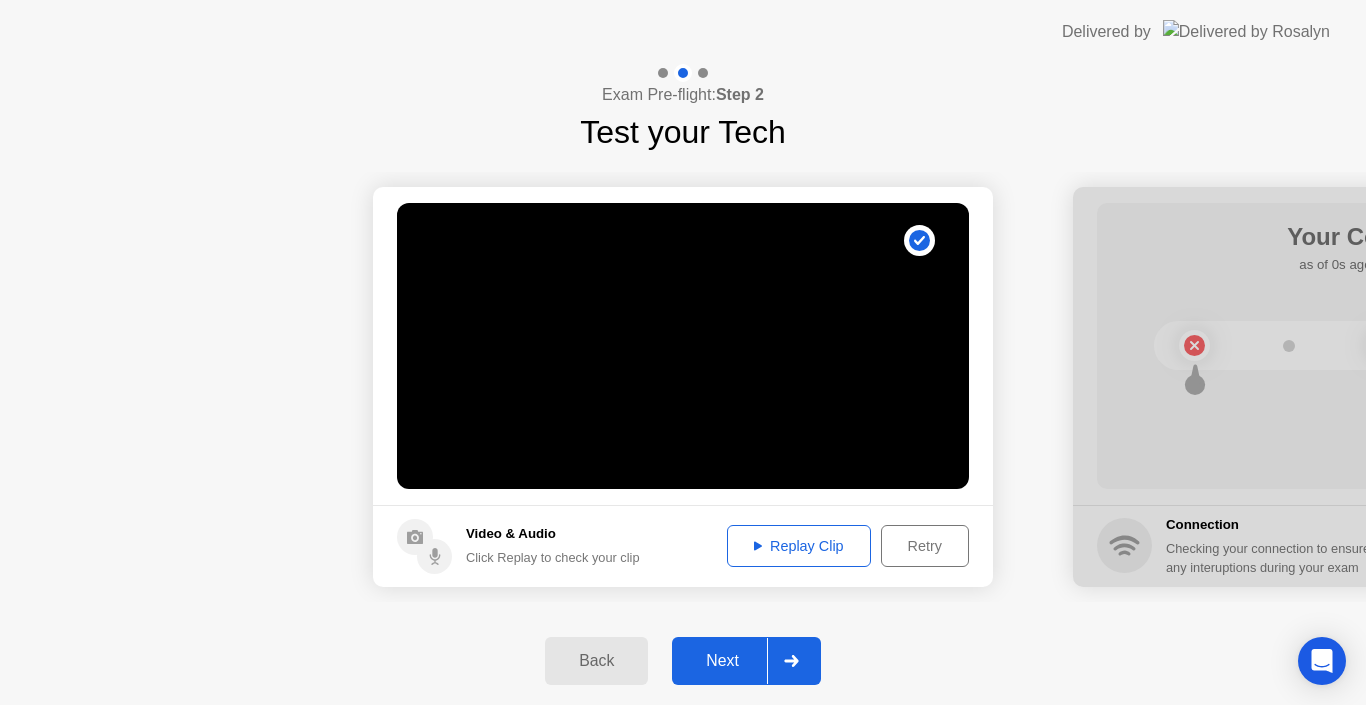 click on "Replay Clip" 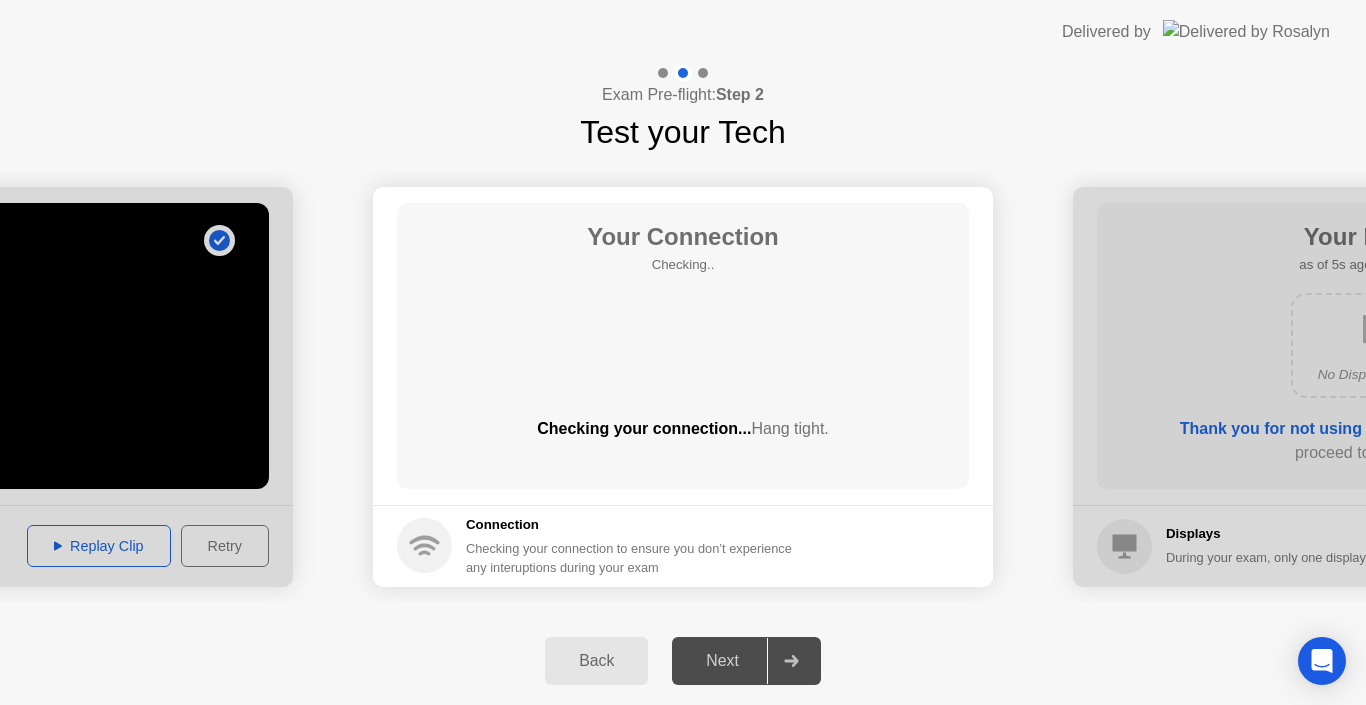 click on "Next" 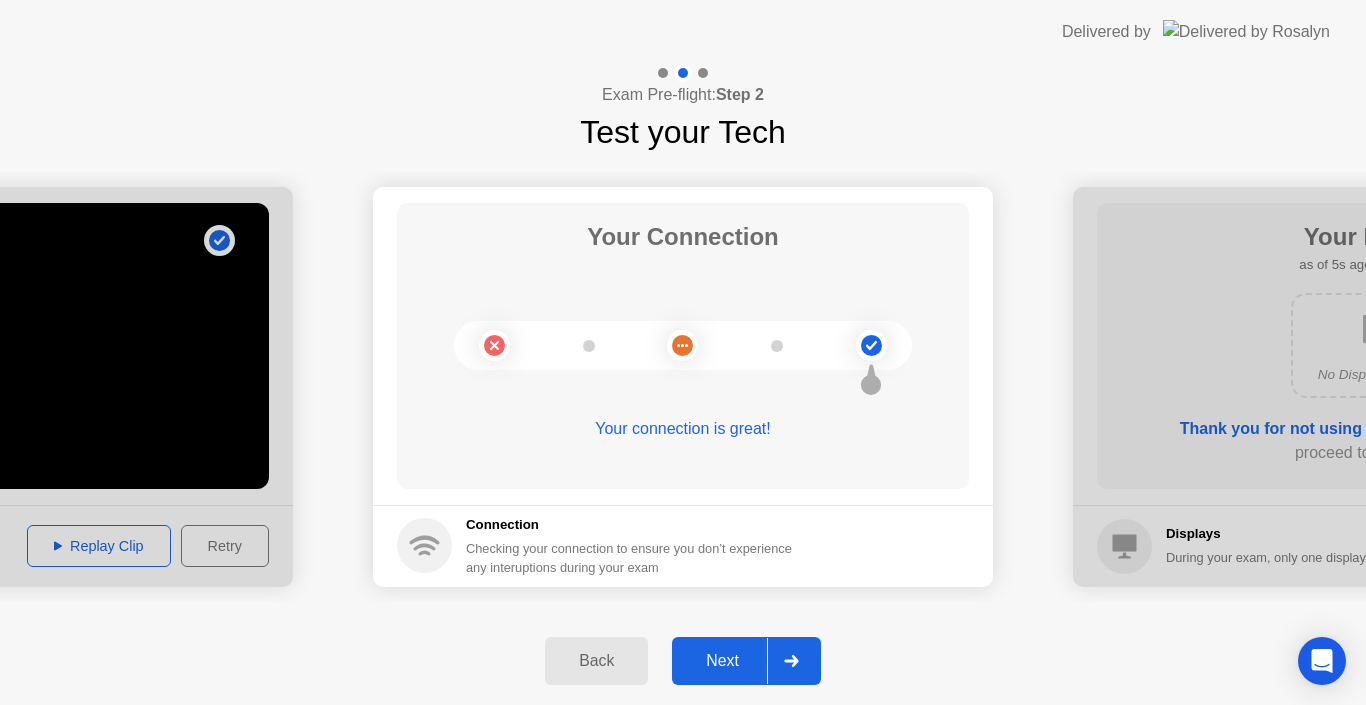 click on "Next" 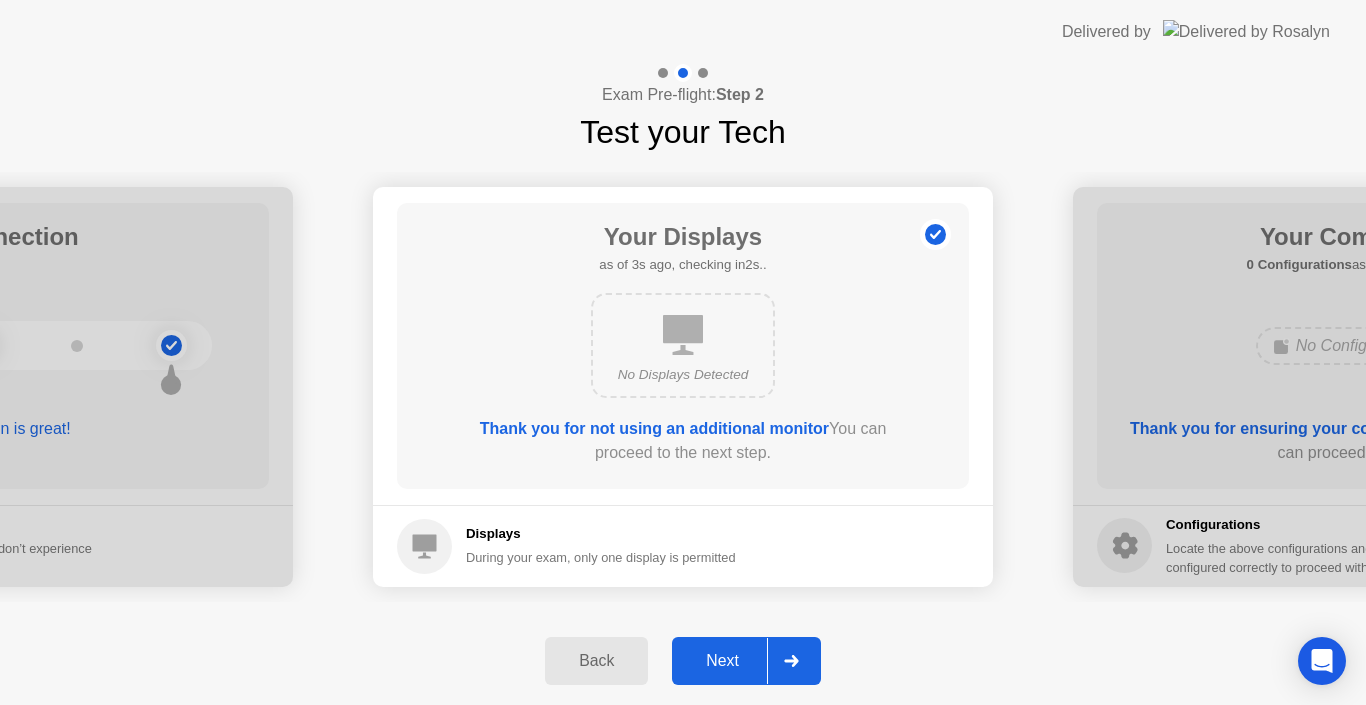 click on "Next" 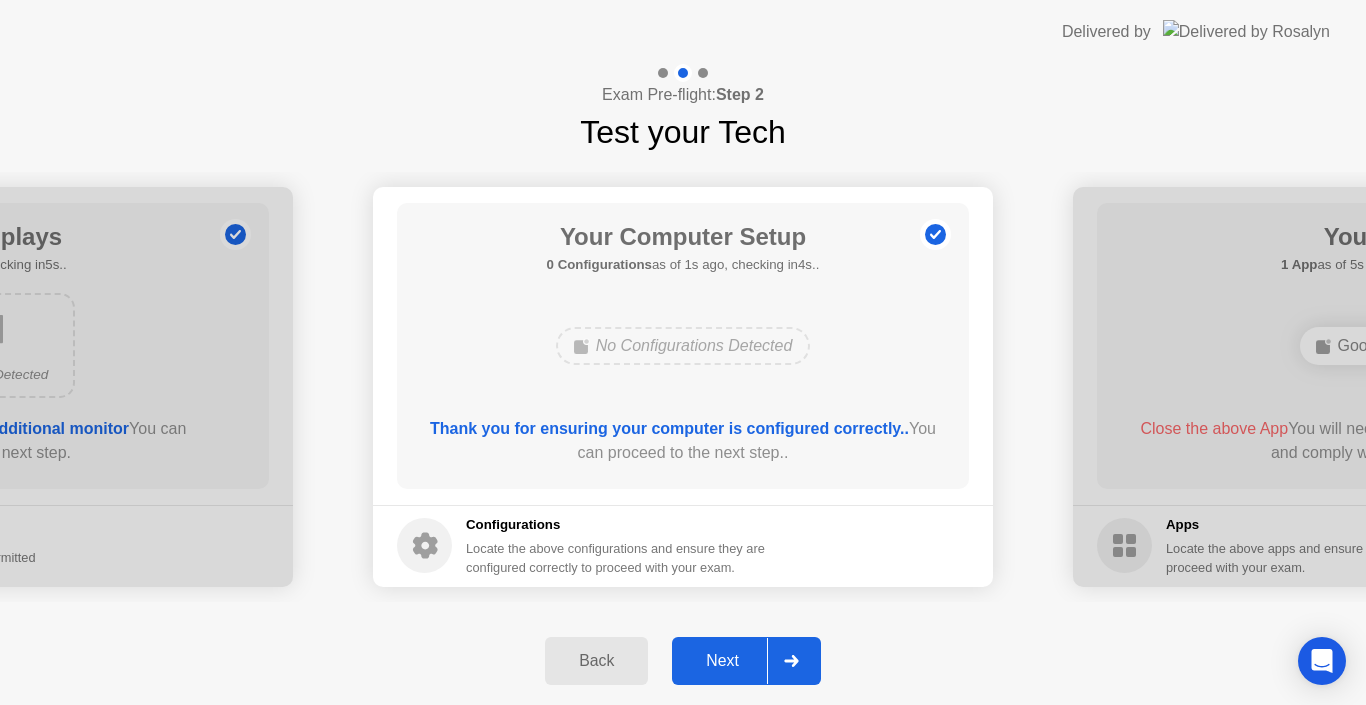 click on "Next" 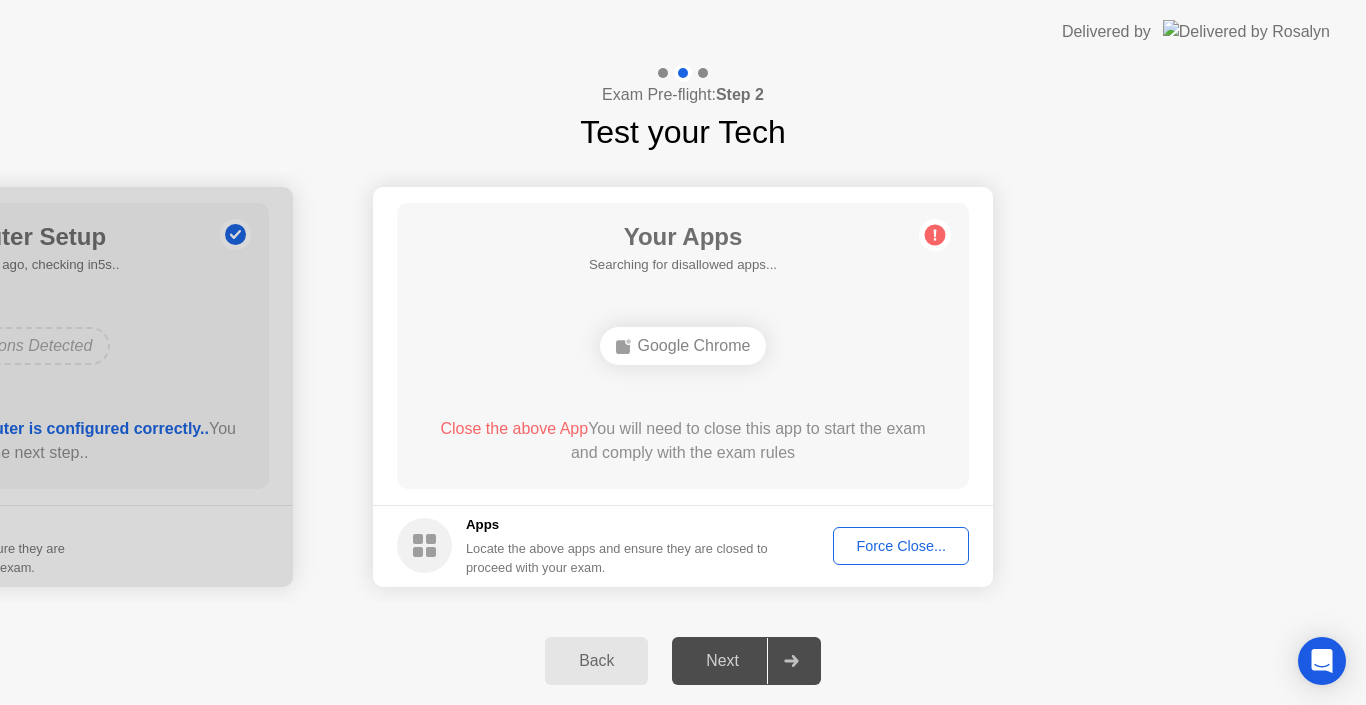 click on "Next" 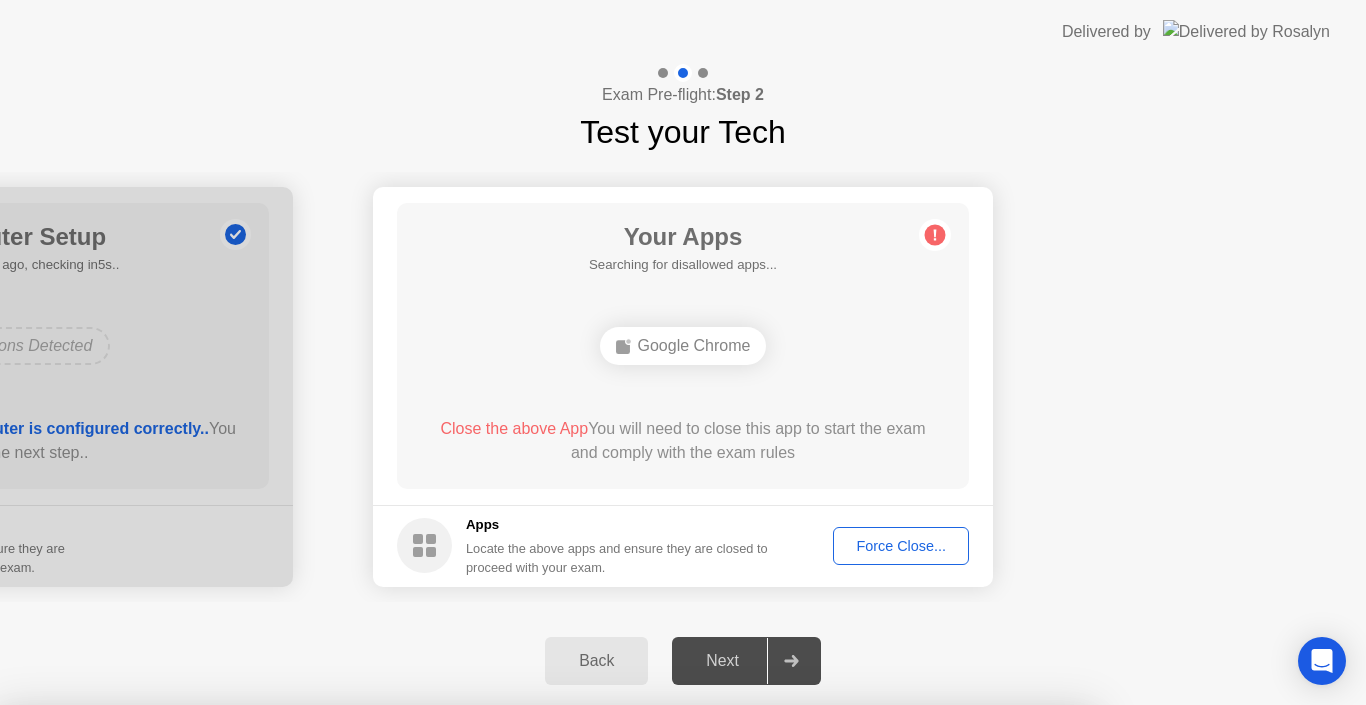 click on "Confirm" at bounding box center [613, 981] 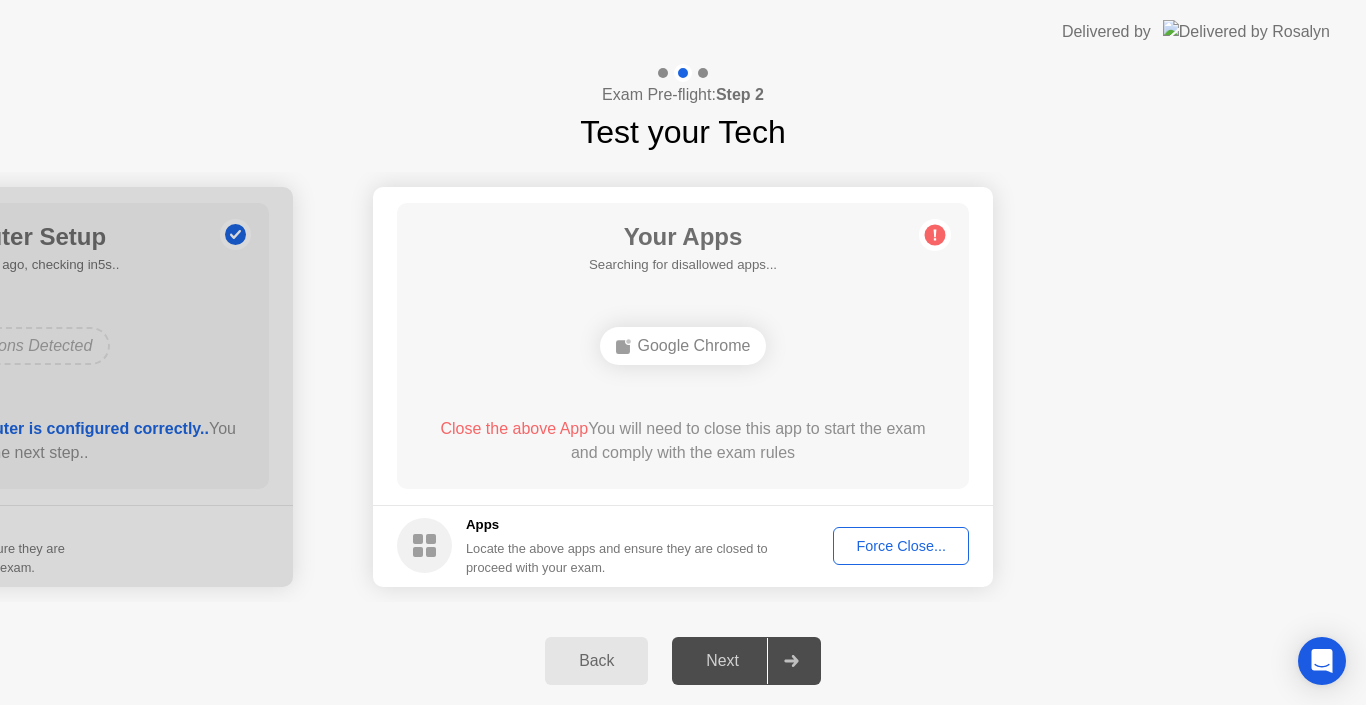 click on "Force Close..." 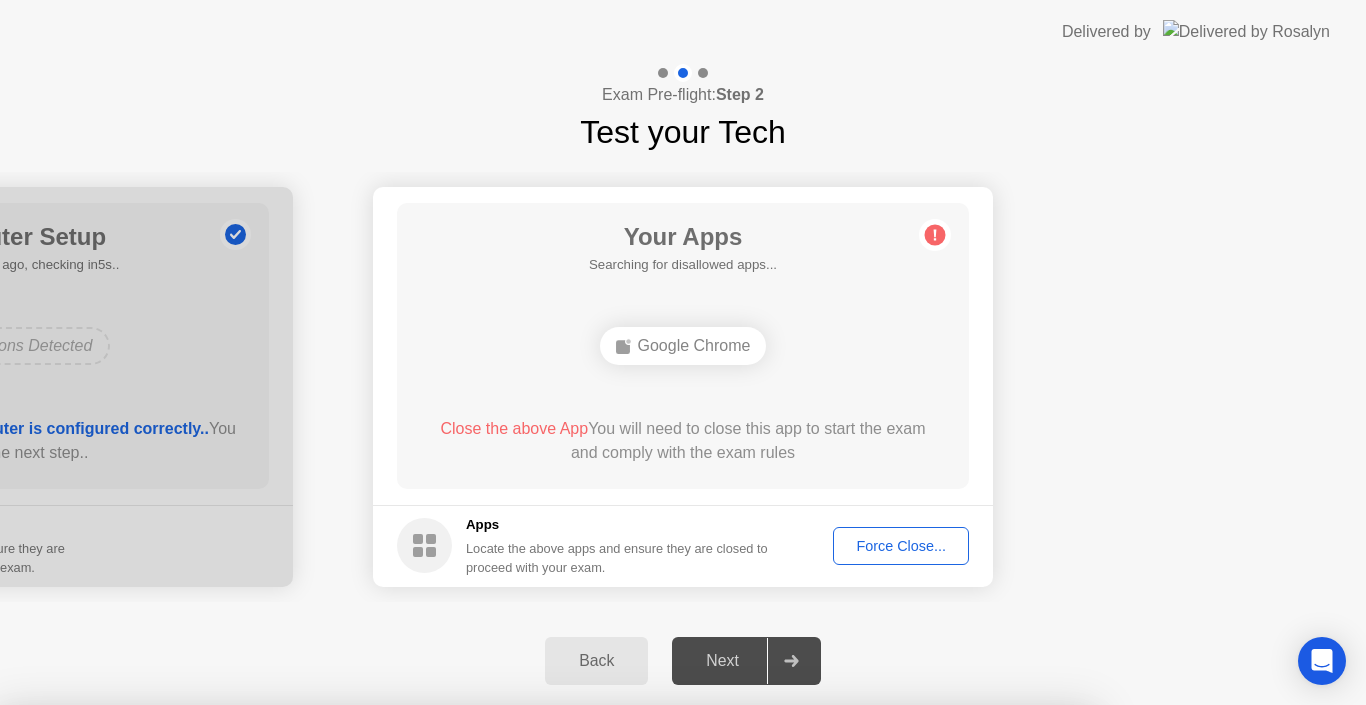 click on "Confirm" at bounding box center (613, 981) 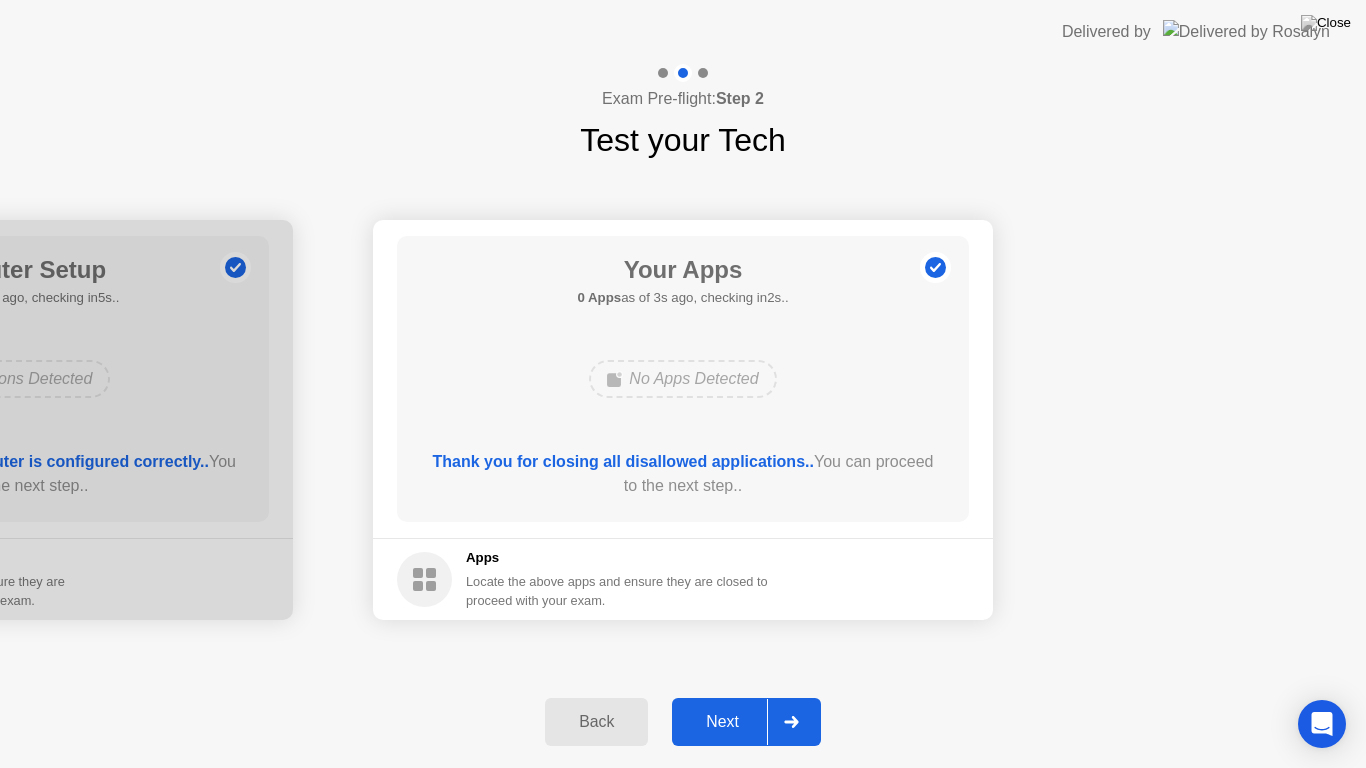 click on "Next" 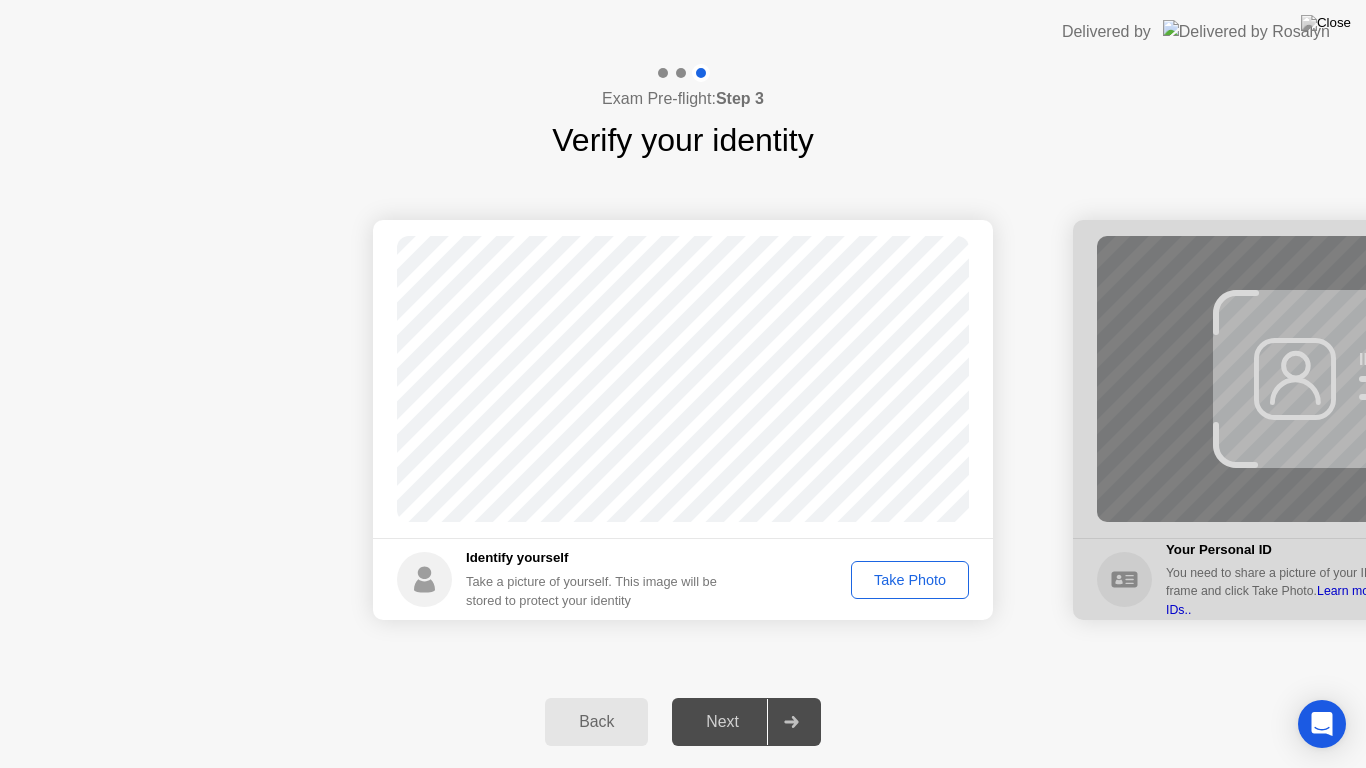 click on "Take Photo" 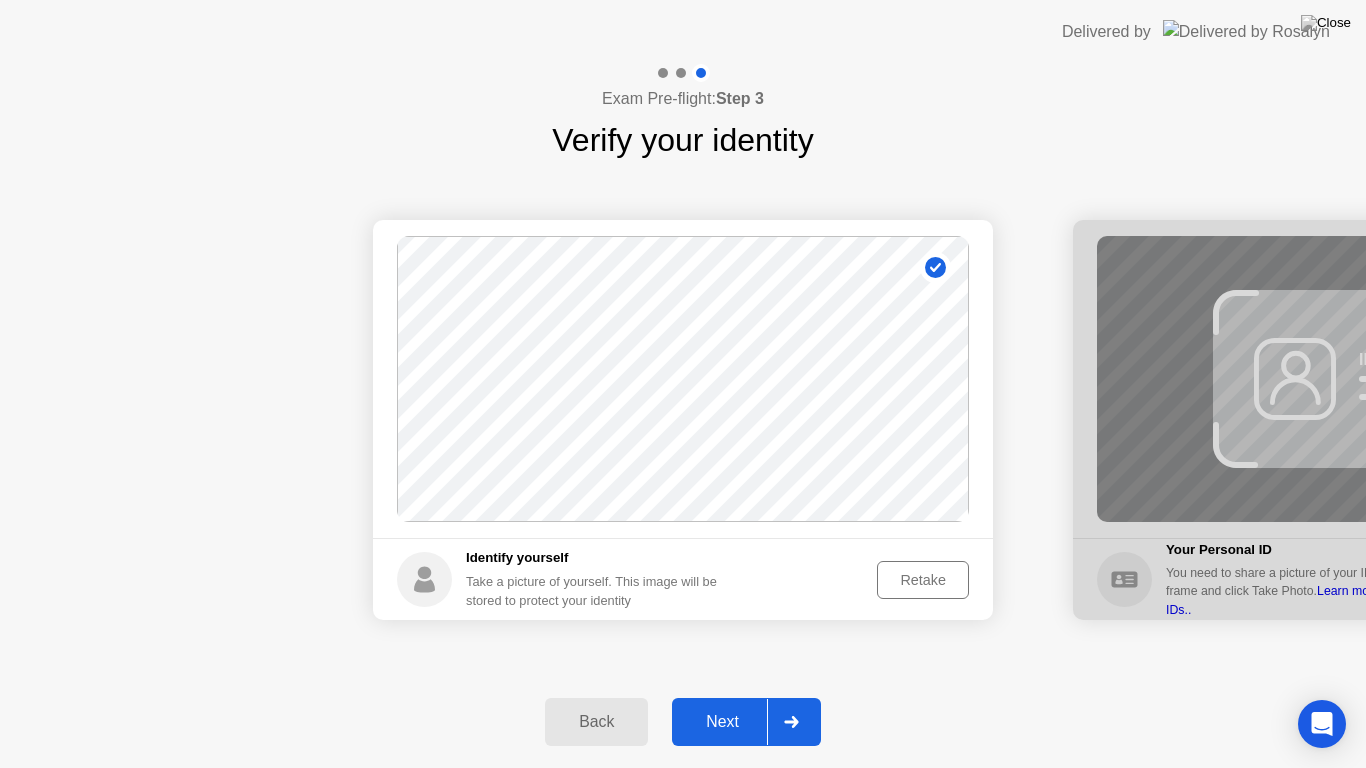 click on "Next" 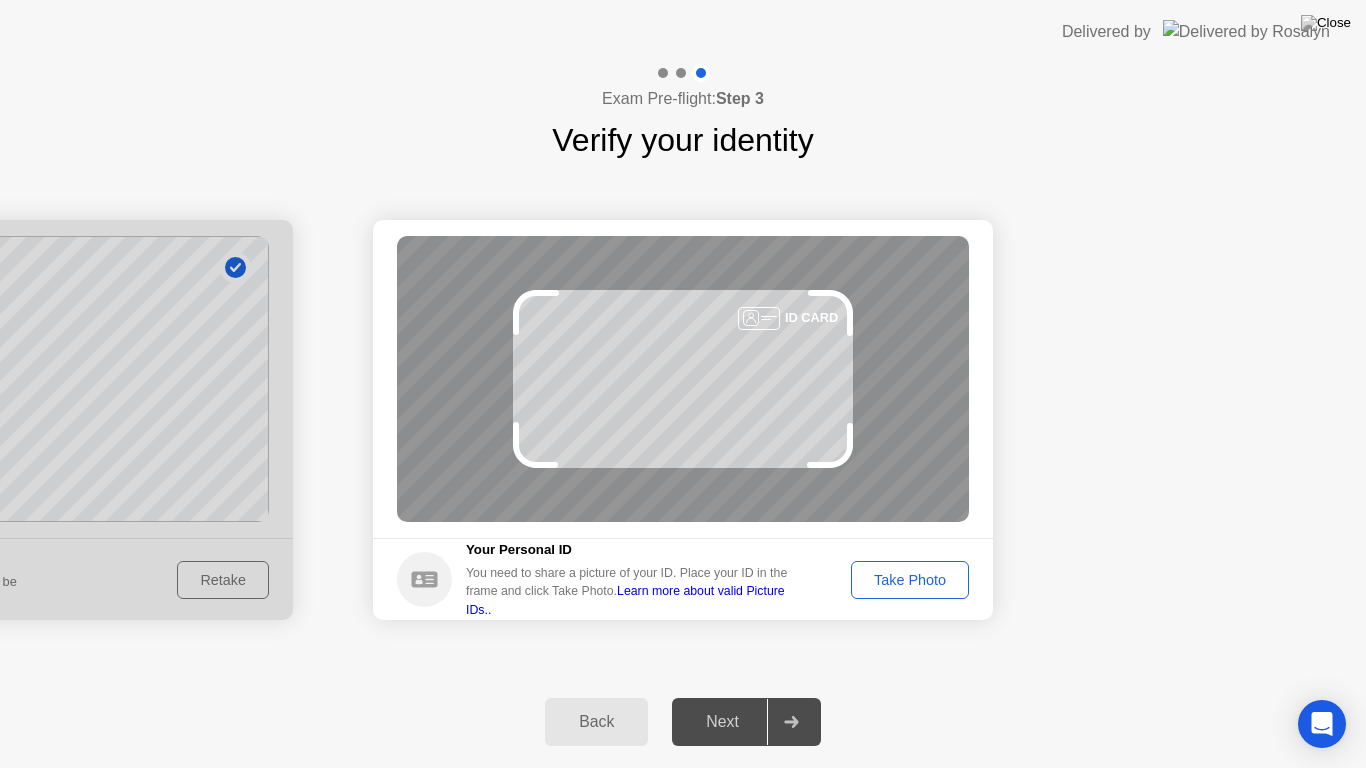 click on "Take Photo" 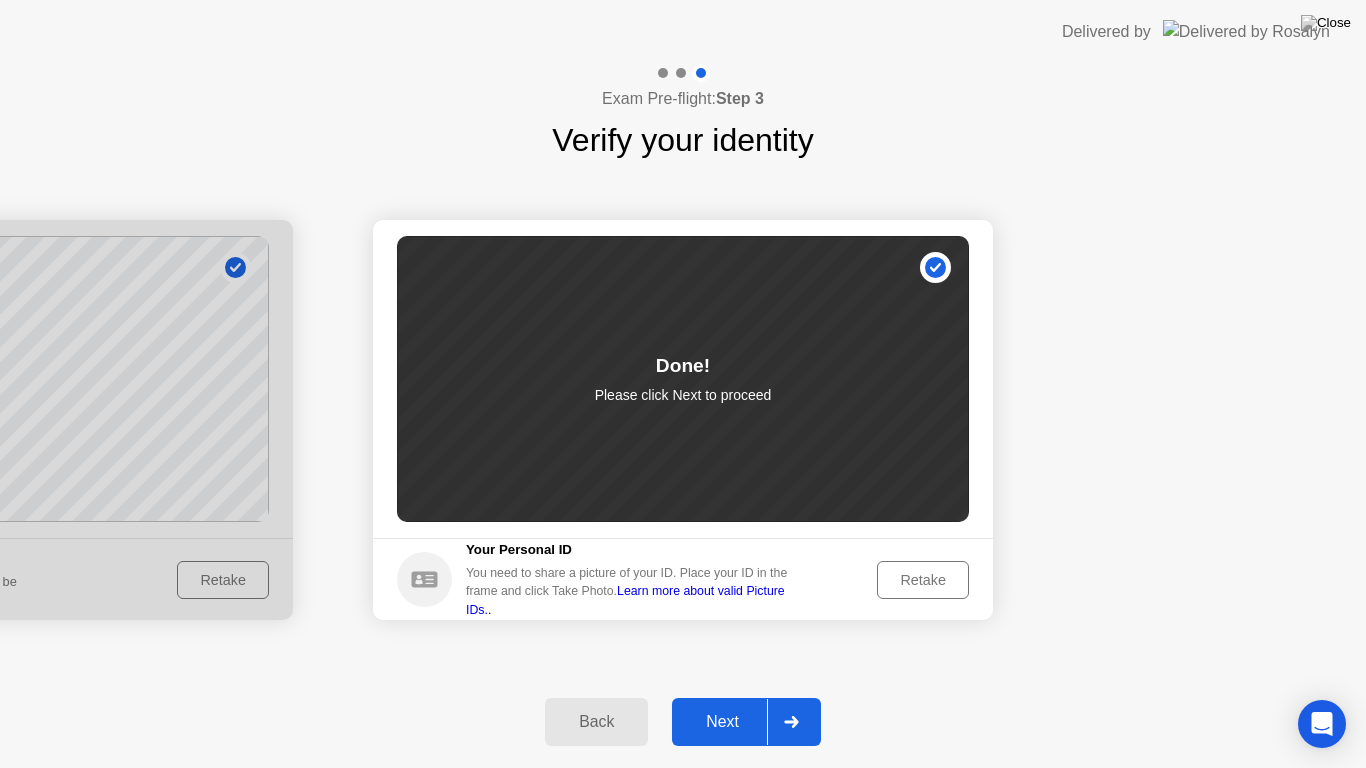 click on "Next" 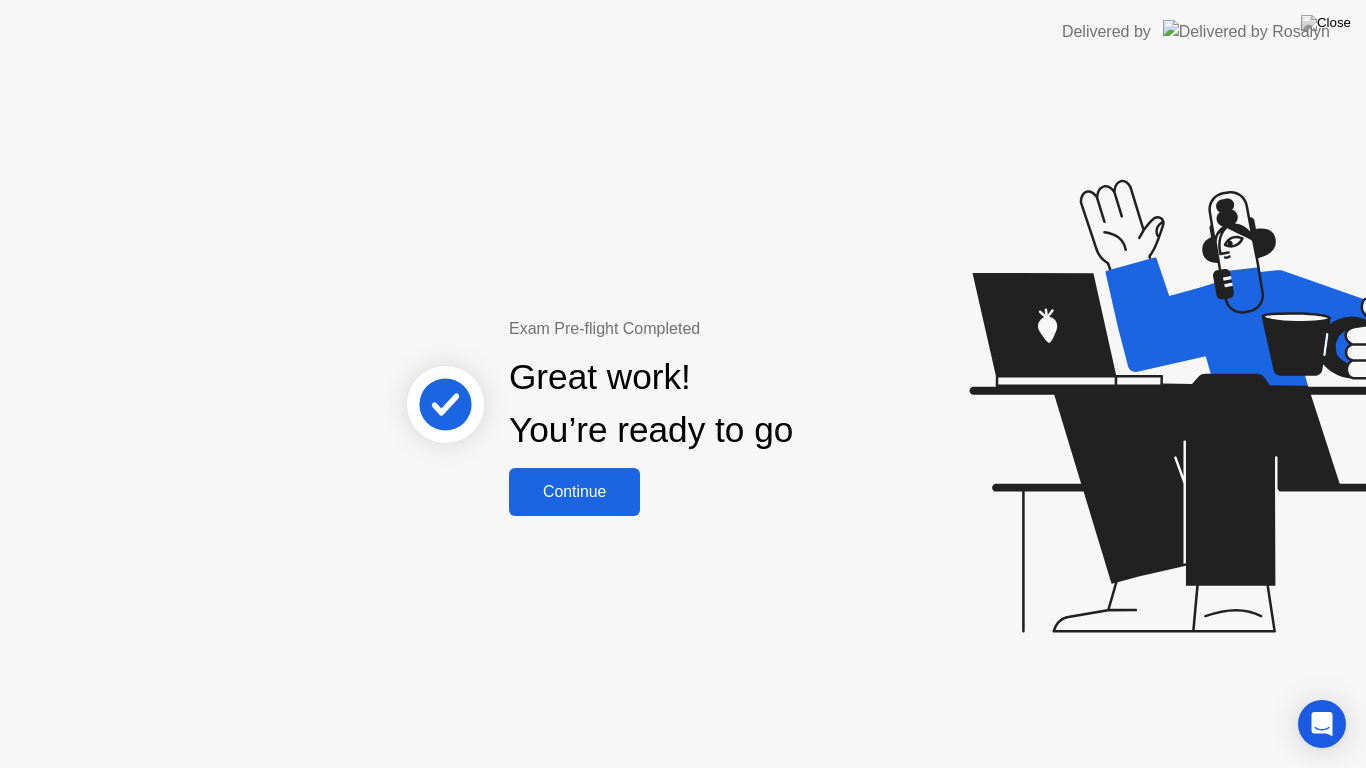 click on "Continue" 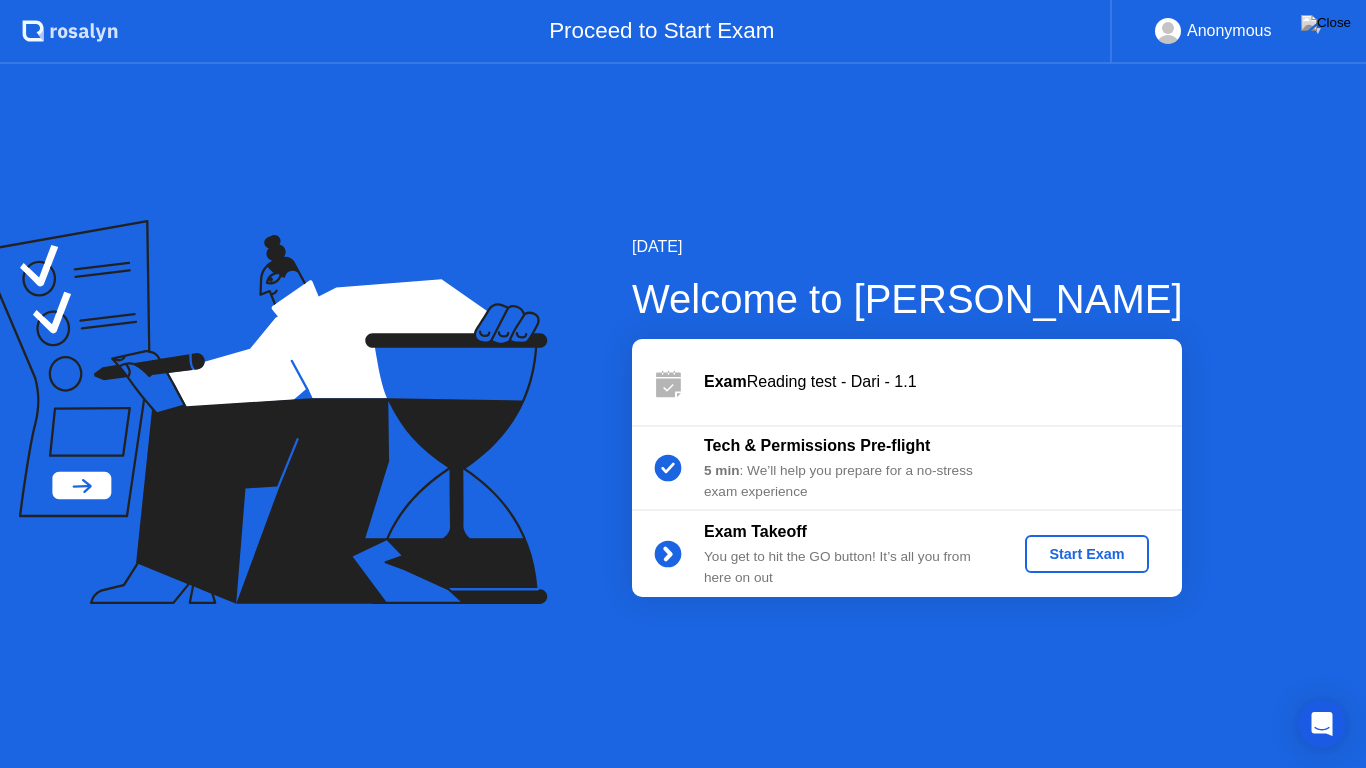 click on "Start Exam" 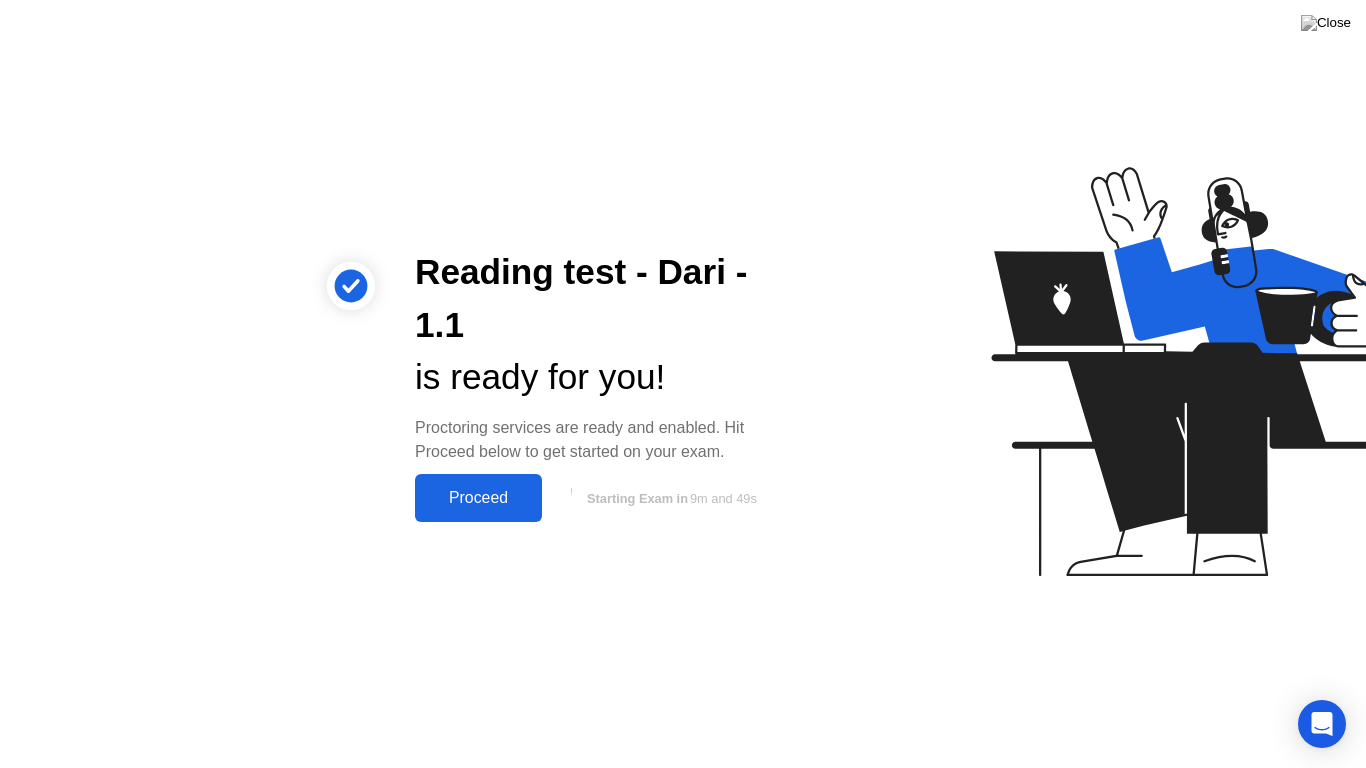 click on "Proceed" 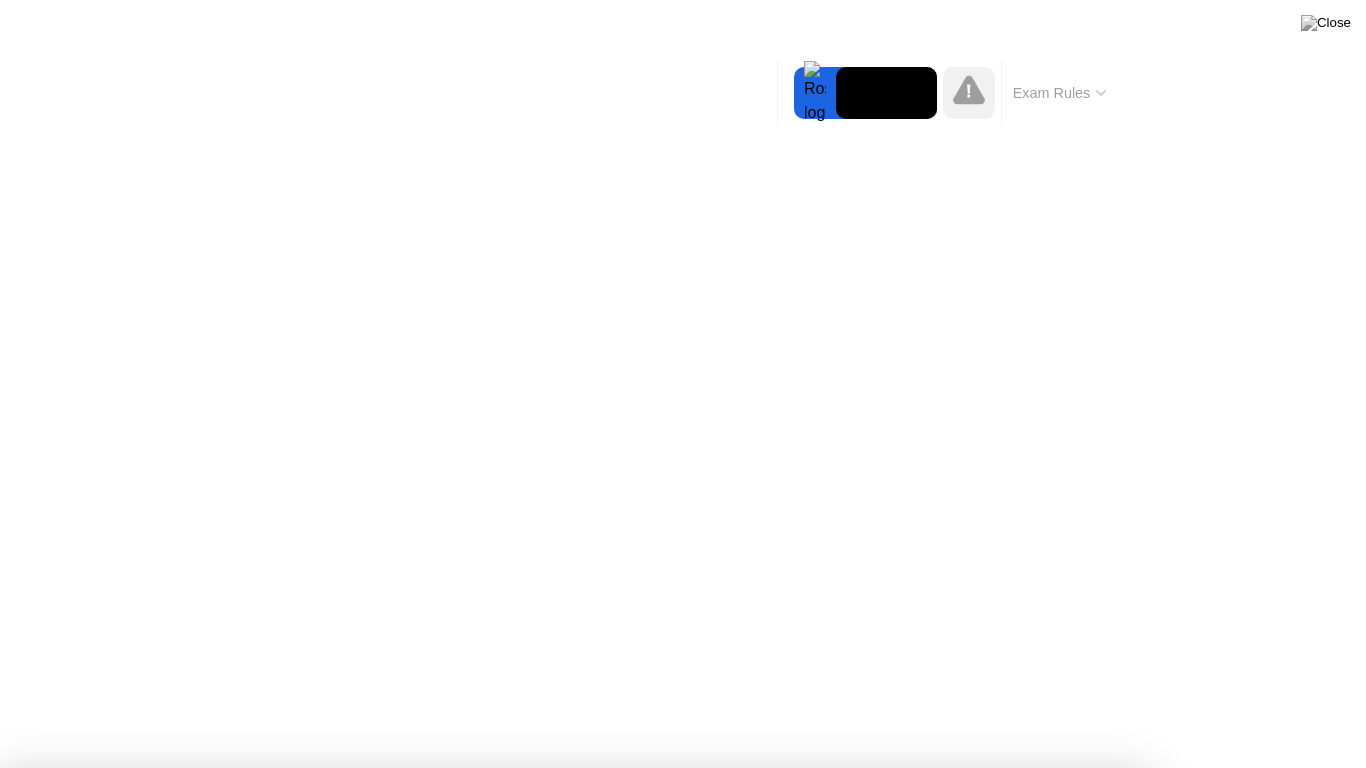 click on "Continue" at bounding box center (621, 1191) 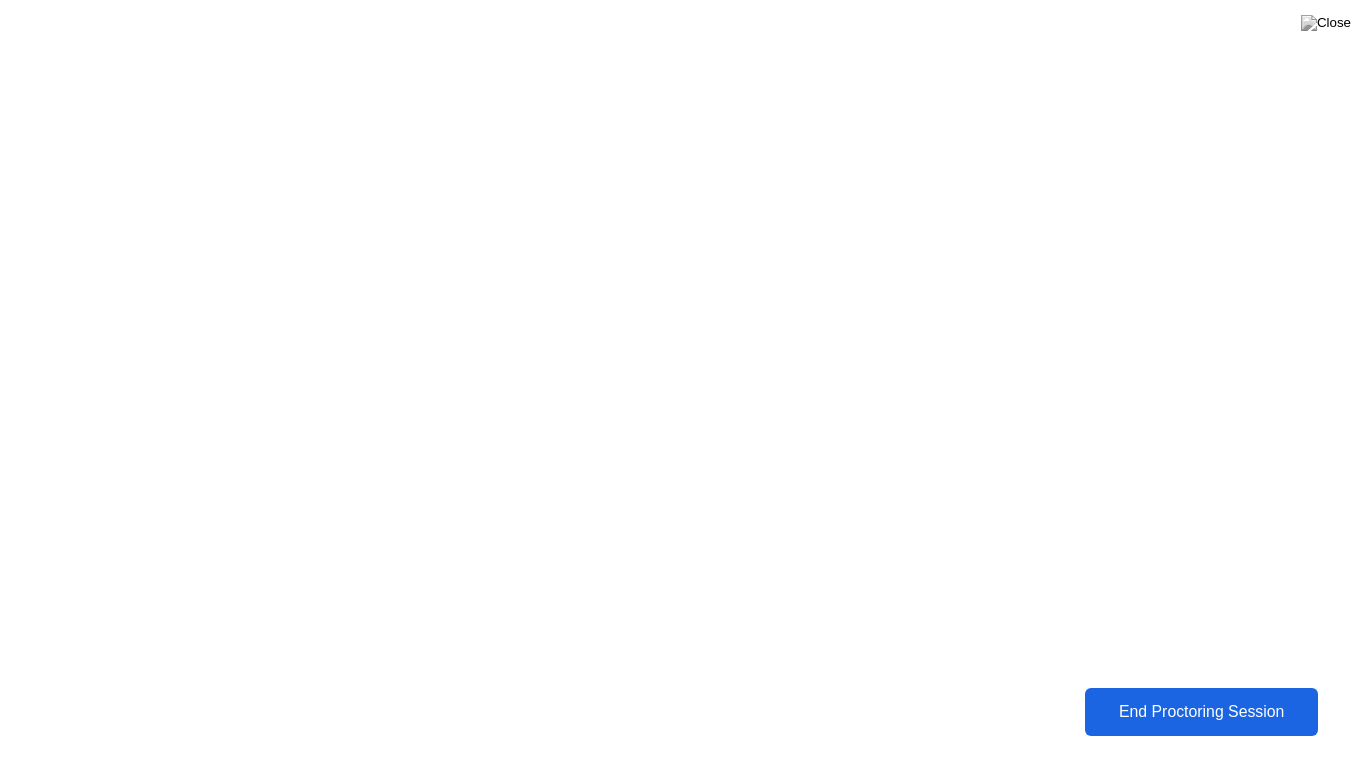 click on "End Proctoring Session" 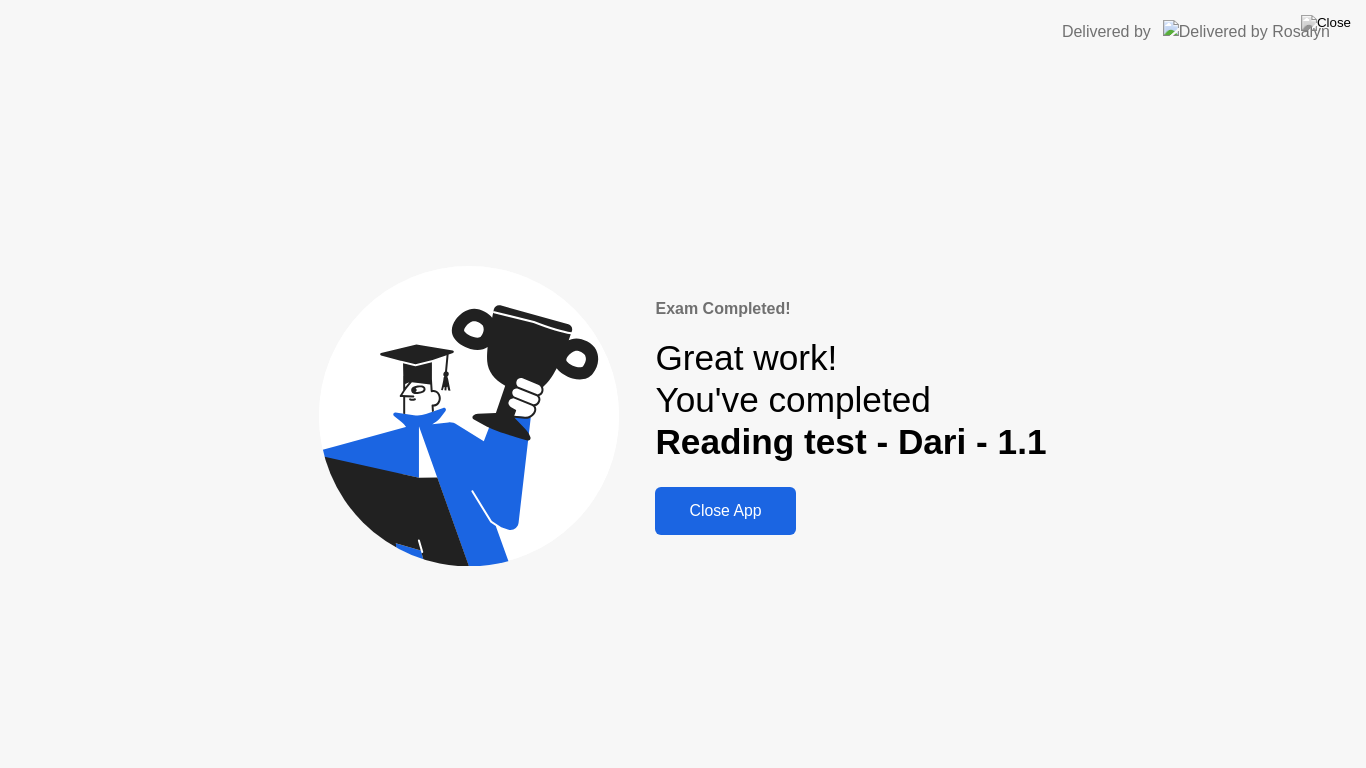 click on "Close App" 